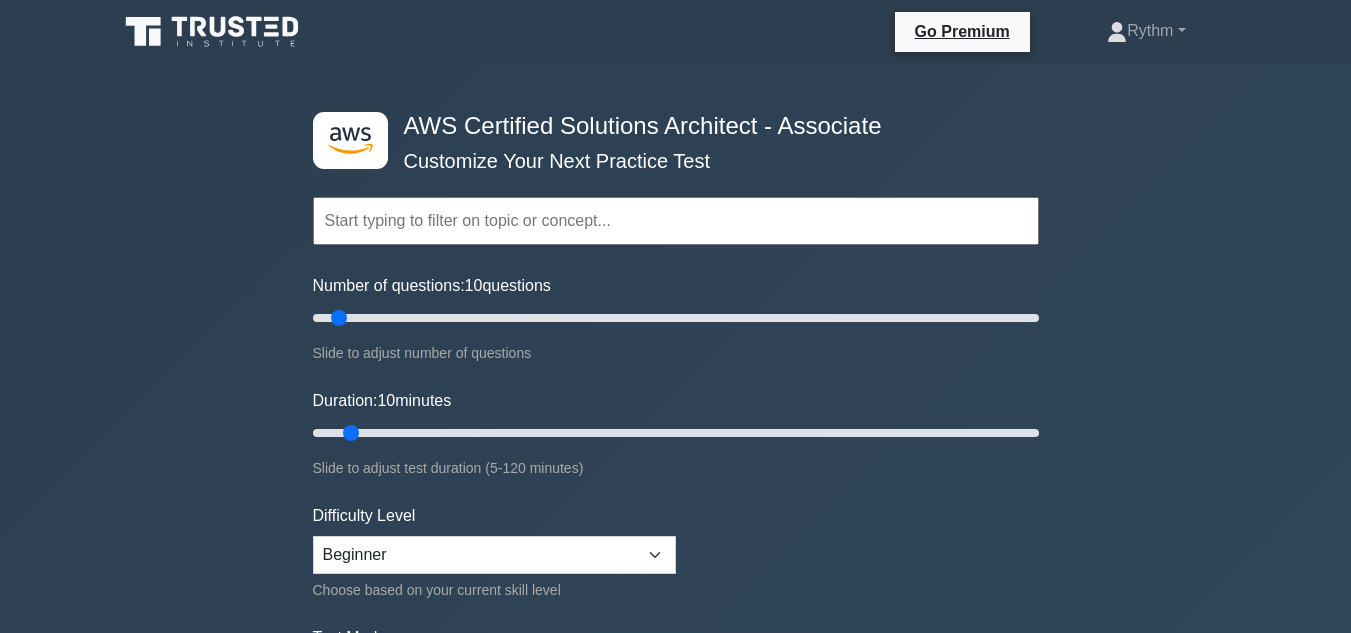 scroll, scrollTop: 556, scrollLeft: 0, axis: vertical 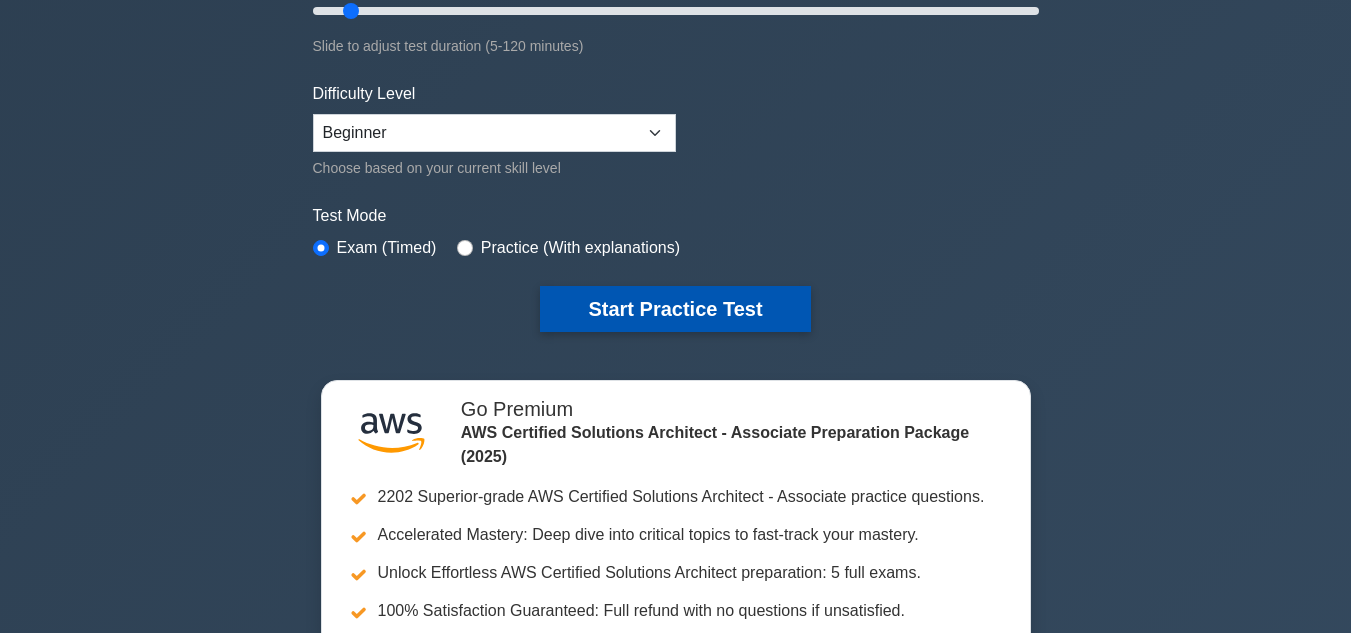 click on "Start Practice Test" at bounding box center (675, 309) 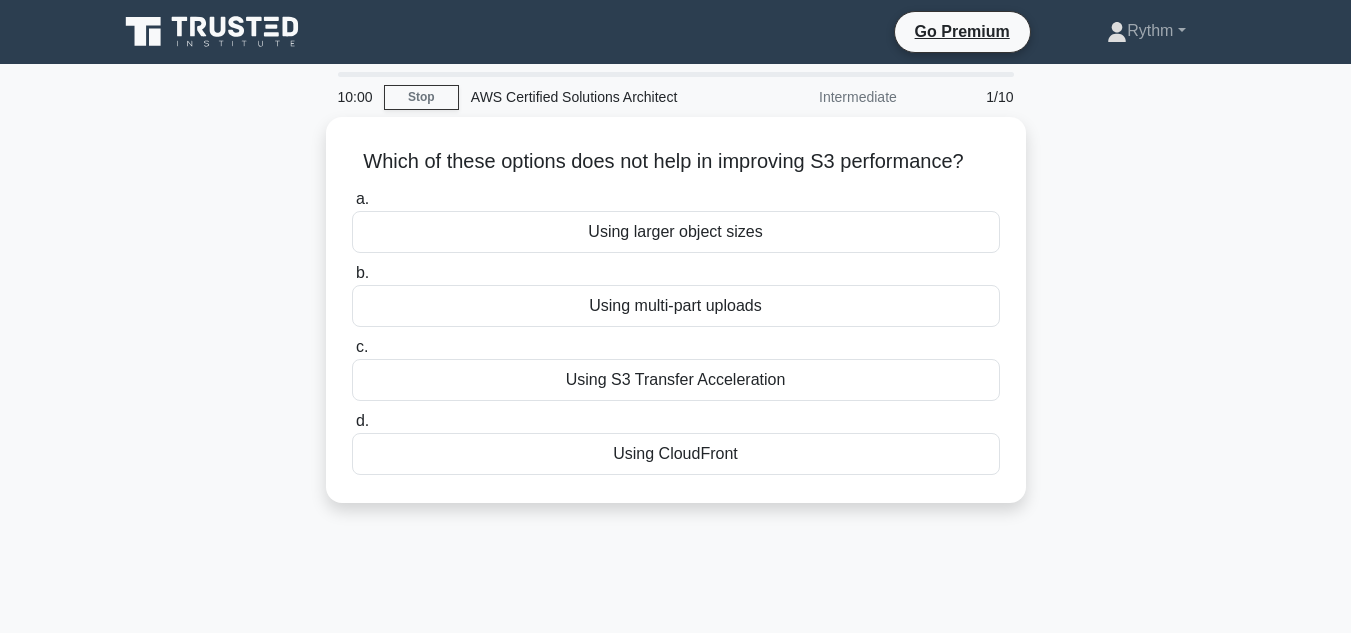 scroll, scrollTop: 0, scrollLeft: 0, axis: both 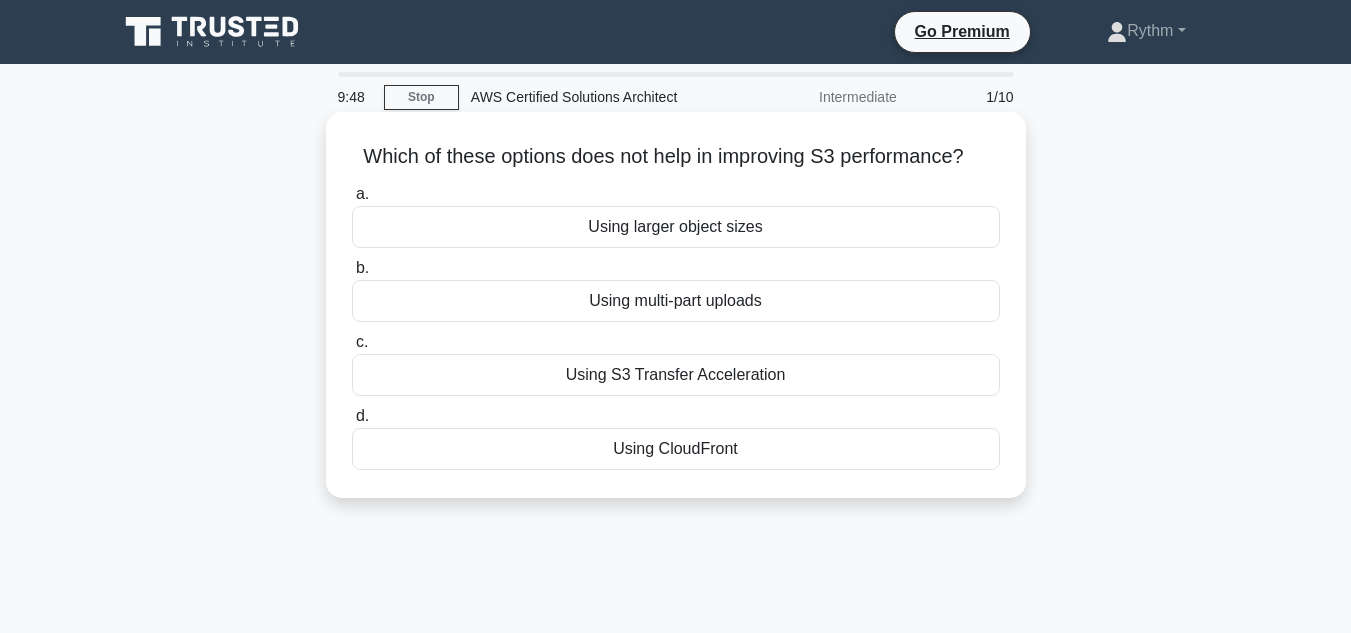click on "Using larger object sizes" at bounding box center [676, 227] 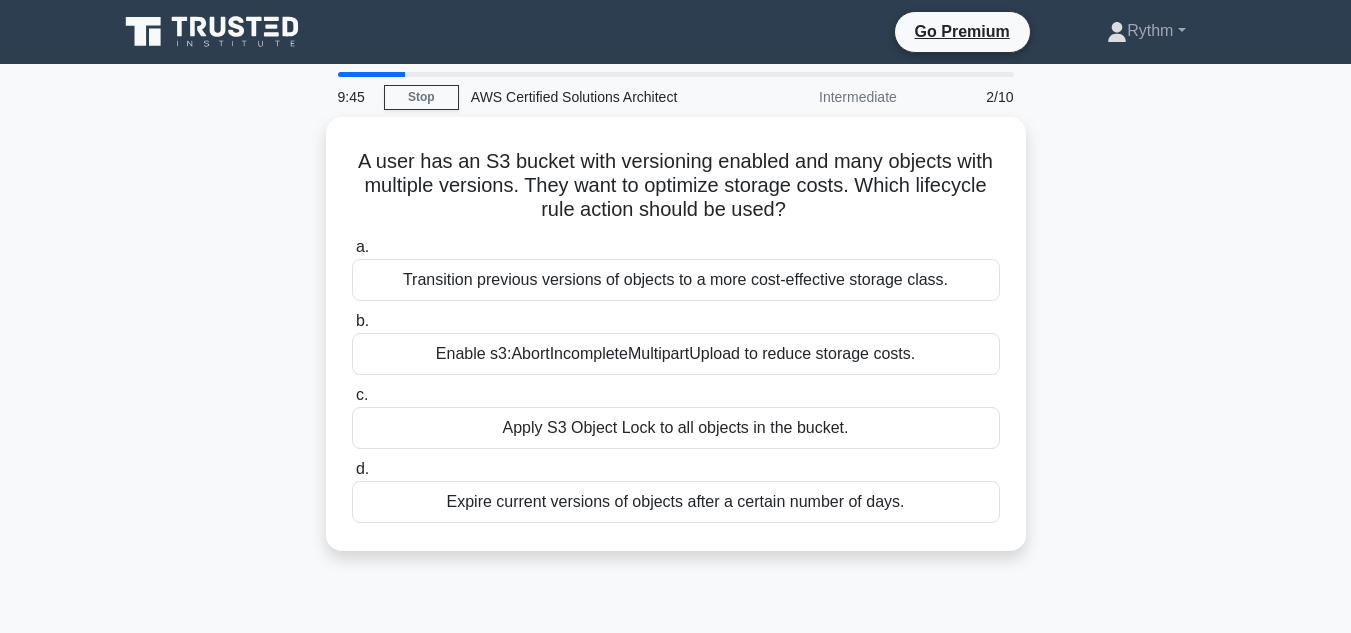 click 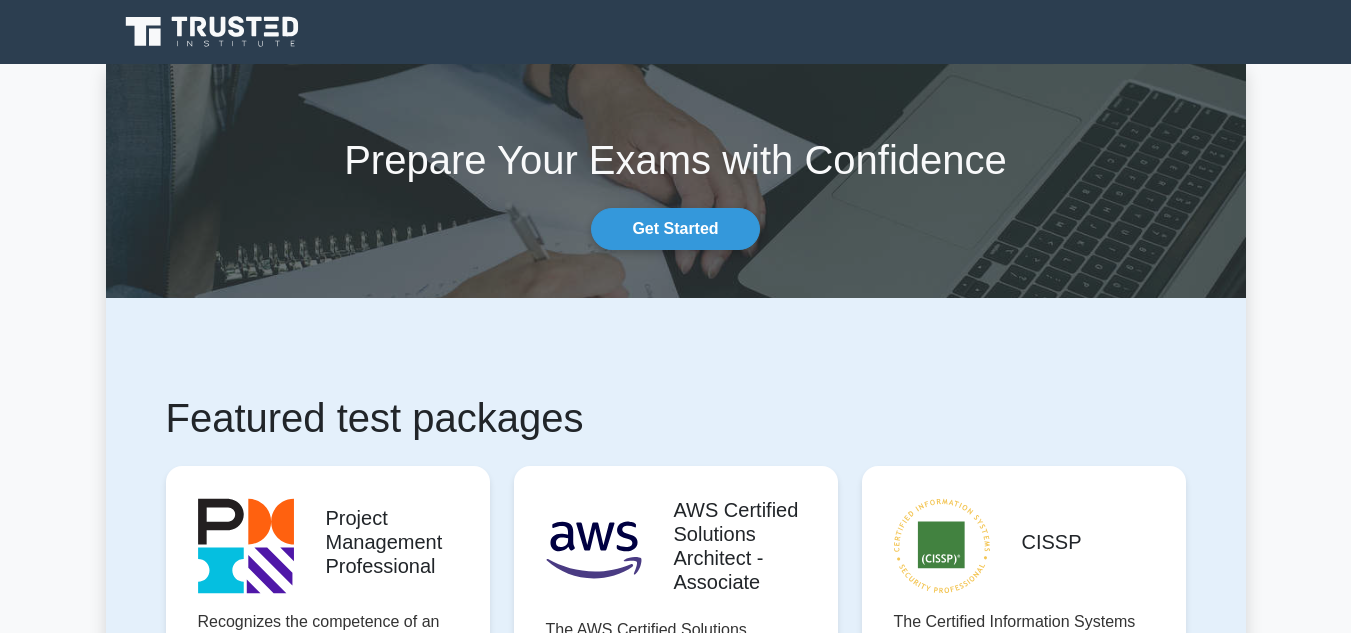 scroll, scrollTop: 0, scrollLeft: 0, axis: both 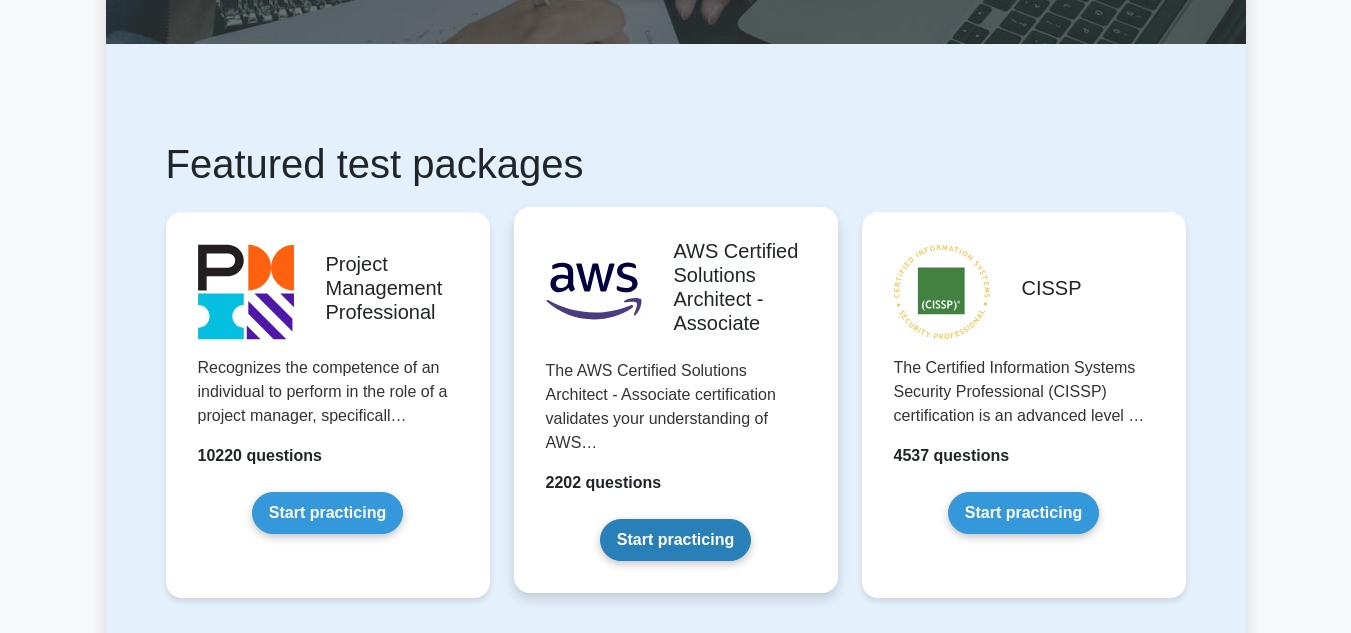 click on "Start practicing" at bounding box center [675, 540] 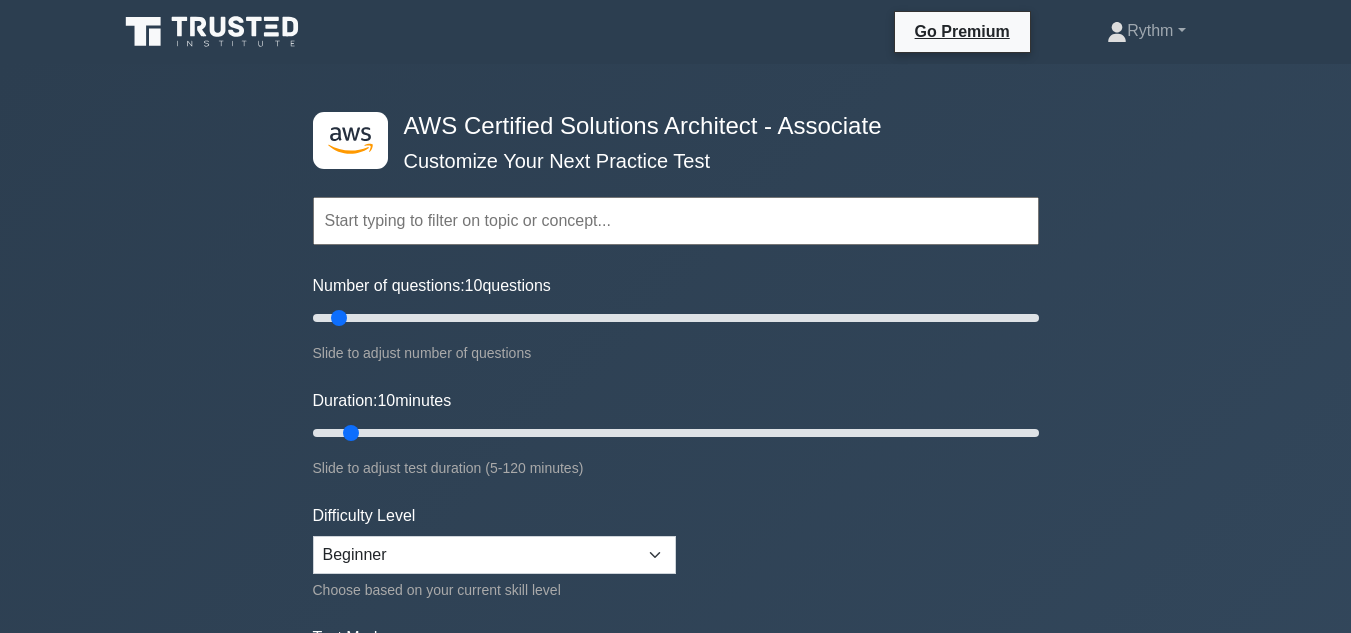 scroll, scrollTop: 0, scrollLeft: 0, axis: both 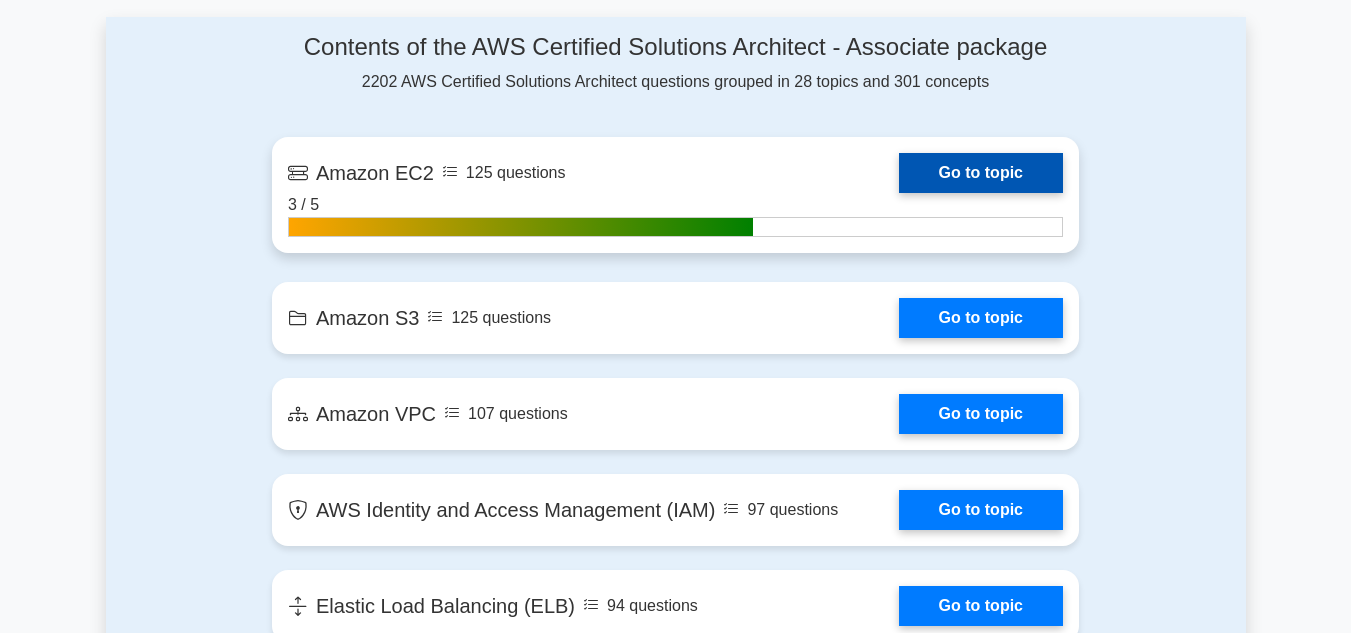 click on "Go to topic" at bounding box center (981, 173) 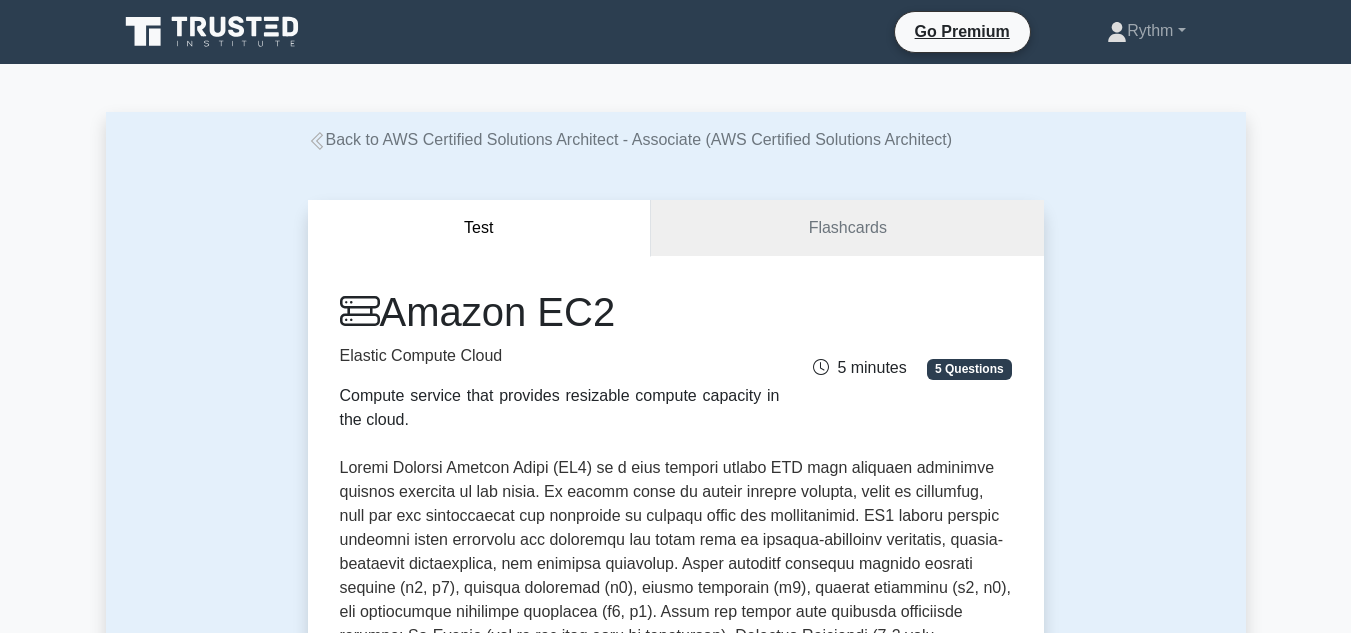 scroll, scrollTop: 0, scrollLeft: 0, axis: both 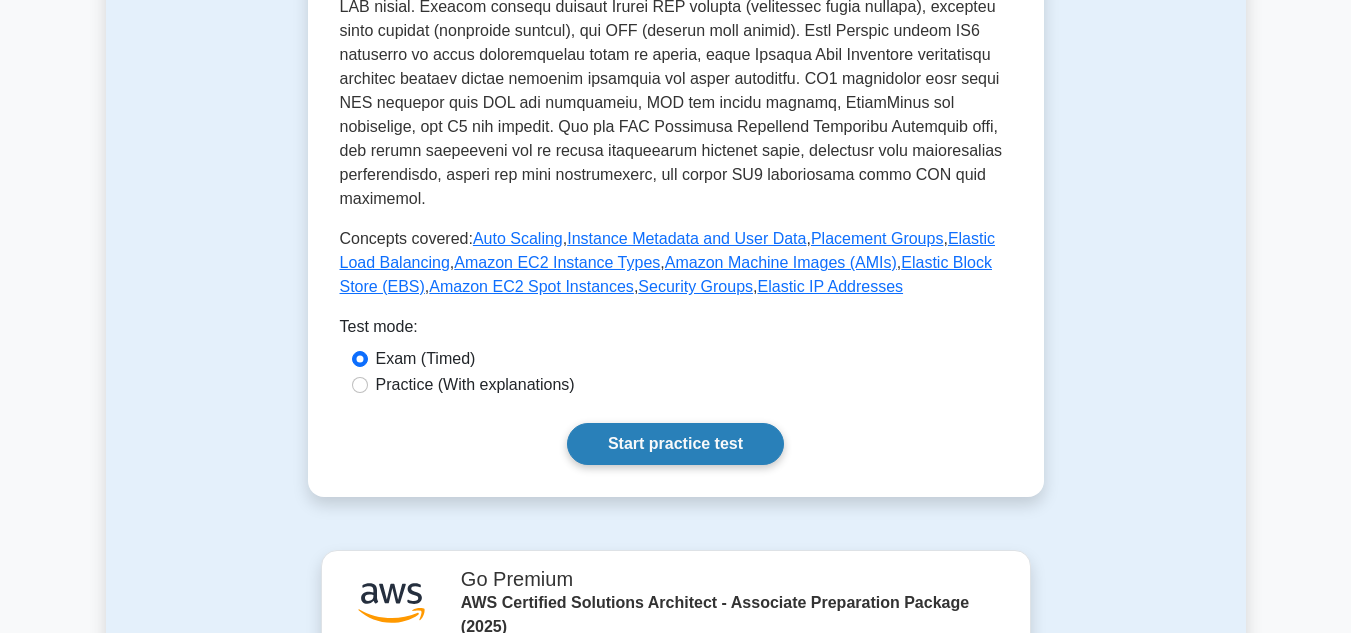 click on "Start practice test" at bounding box center [675, 444] 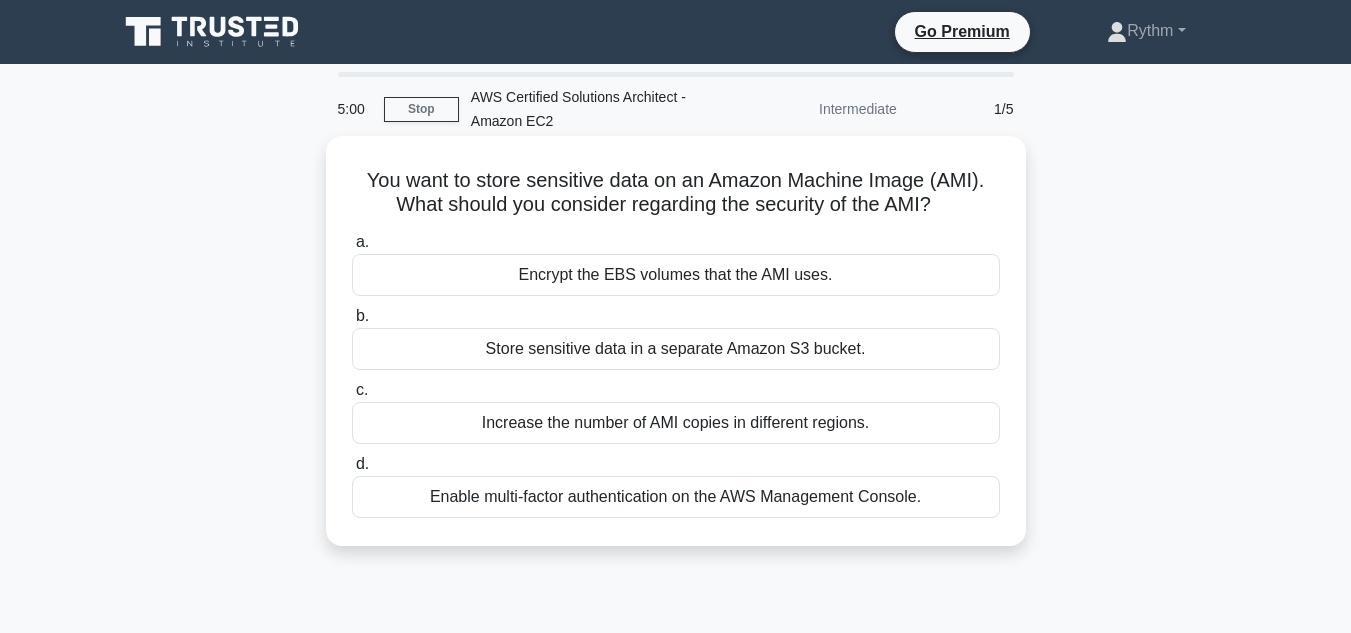 scroll, scrollTop: 0, scrollLeft: 0, axis: both 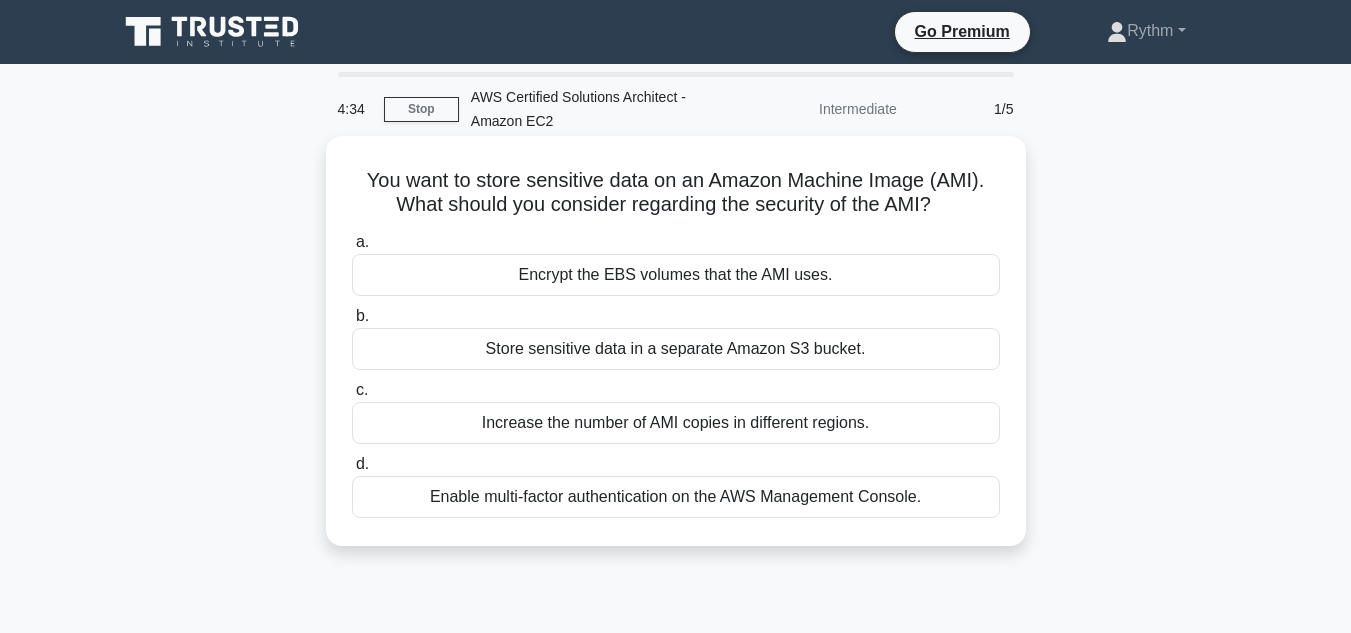 click on "Encrypt the EBS volumes that the AMI uses." at bounding box center (676, 275) 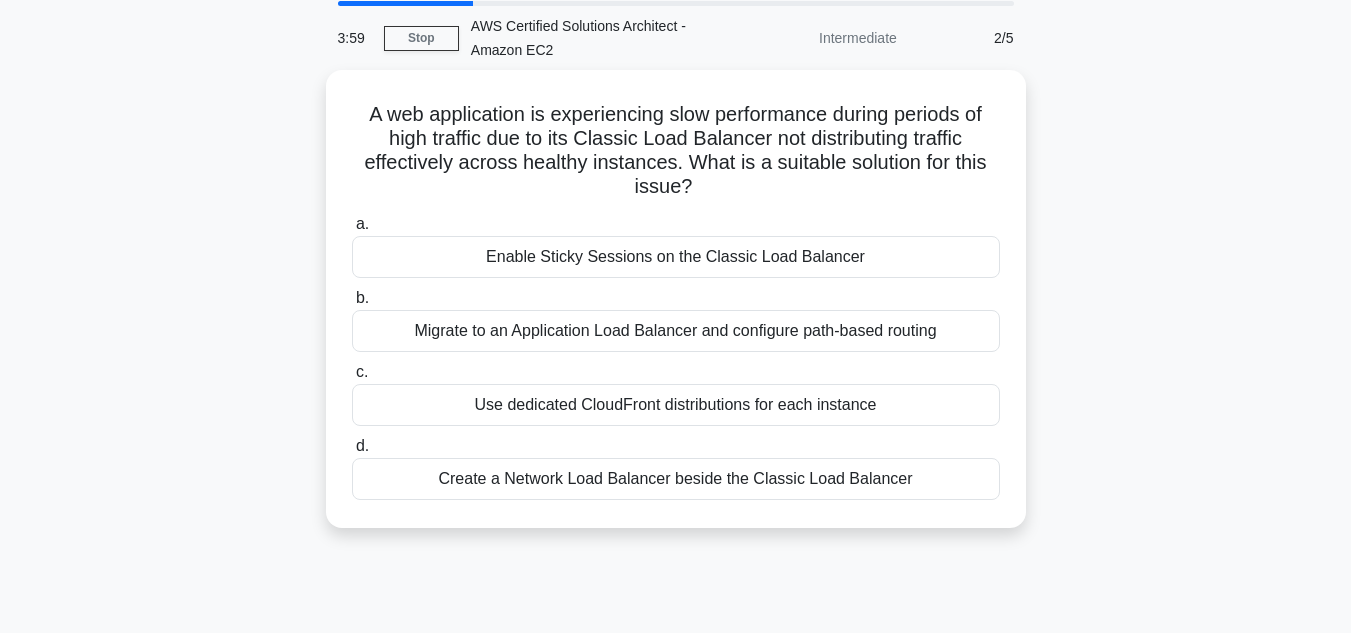 scroll, scrollTop: 72, scrollLeft: 0, axis: vertical 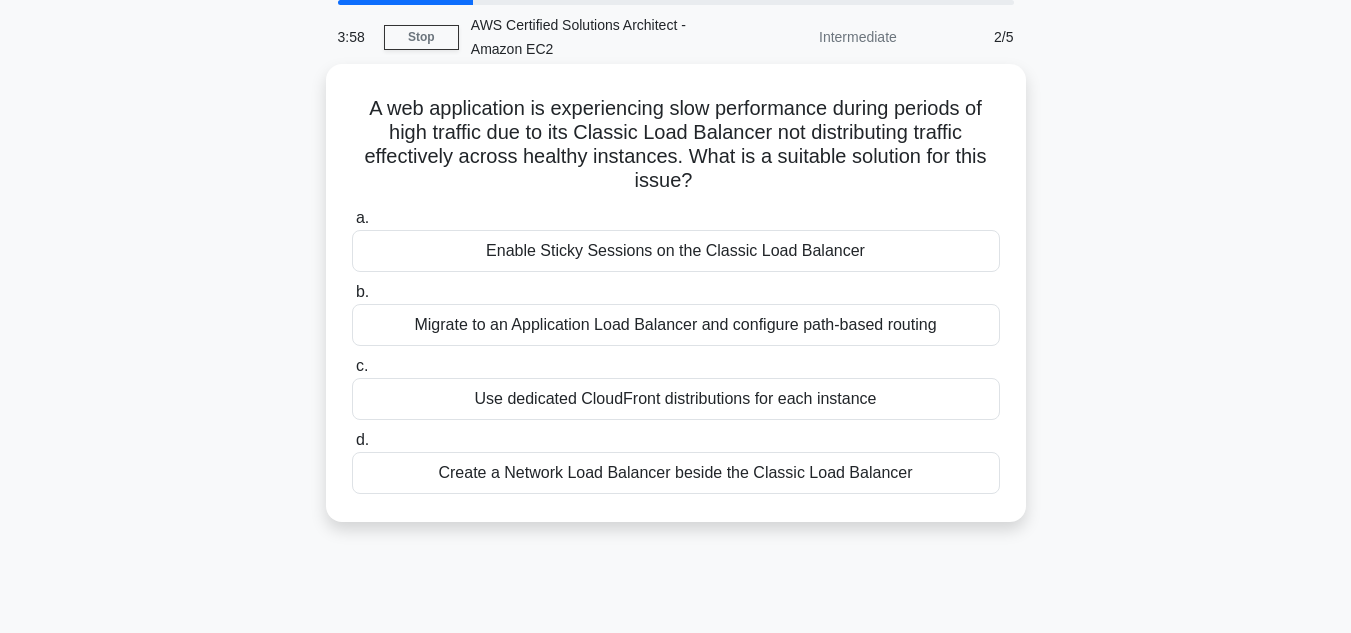 click on "Create a Network Load Balancer beside the Classic Load Balancer" at bounding box center (676, 473) 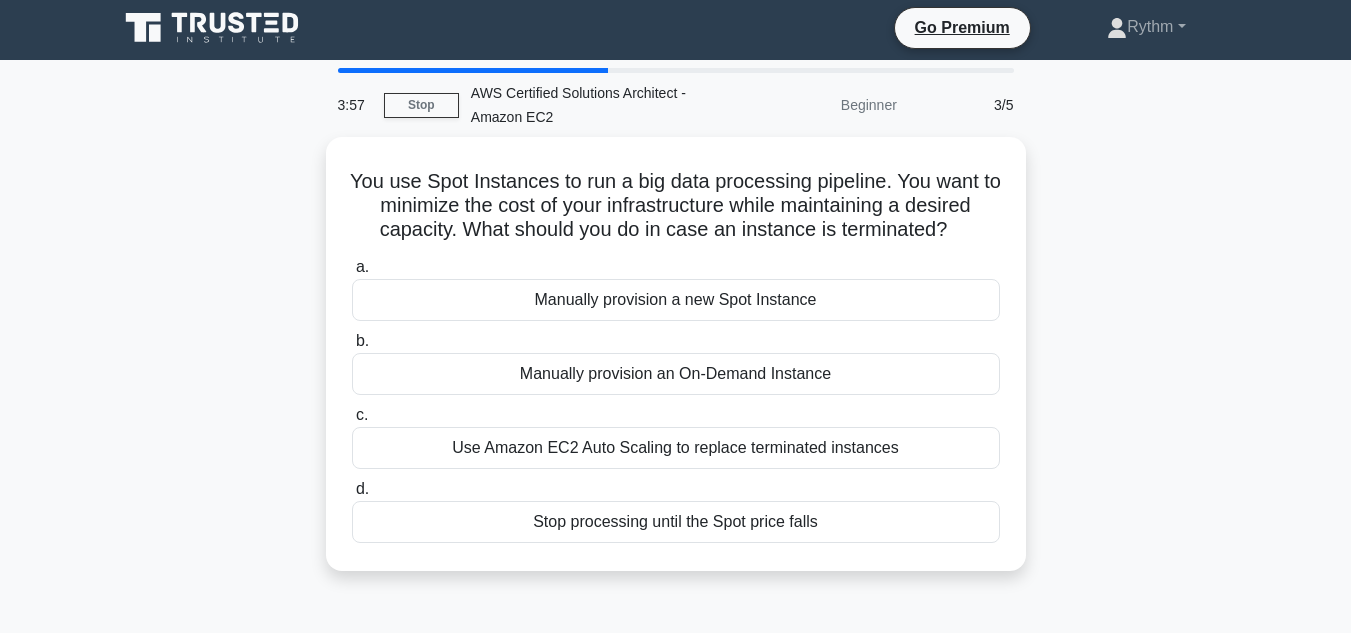 scroll, scrollTop: 0, scrollLeft: 0, axis: both 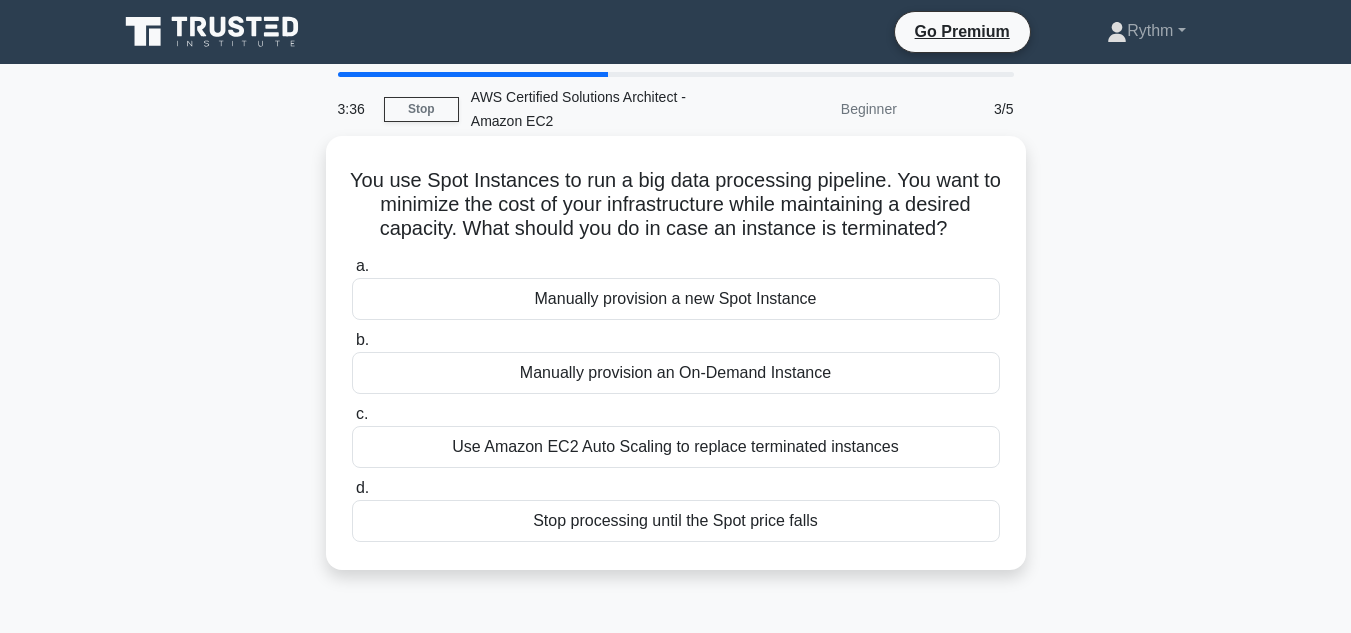 click on "Use Amazon EC2 Auto Scaling to replace terminated instances" at bounding box center [676, 447] 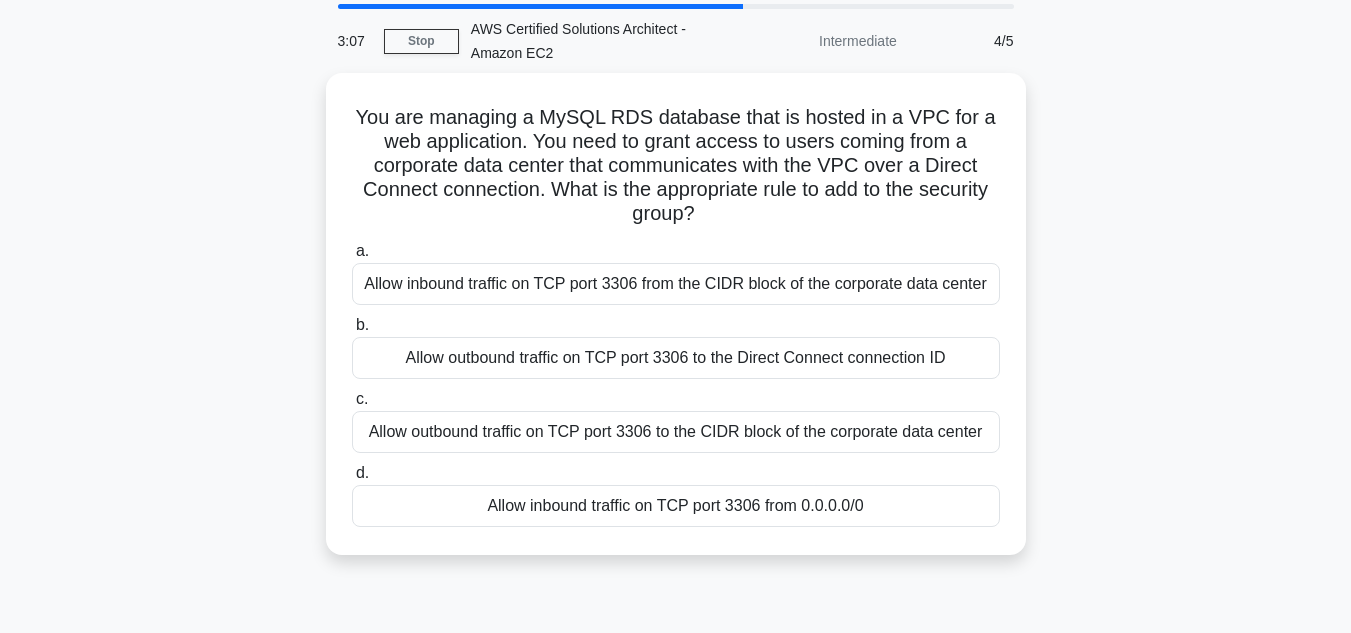 scroll, scrollTop: 69, scrollLeft: 0, axis: vertical 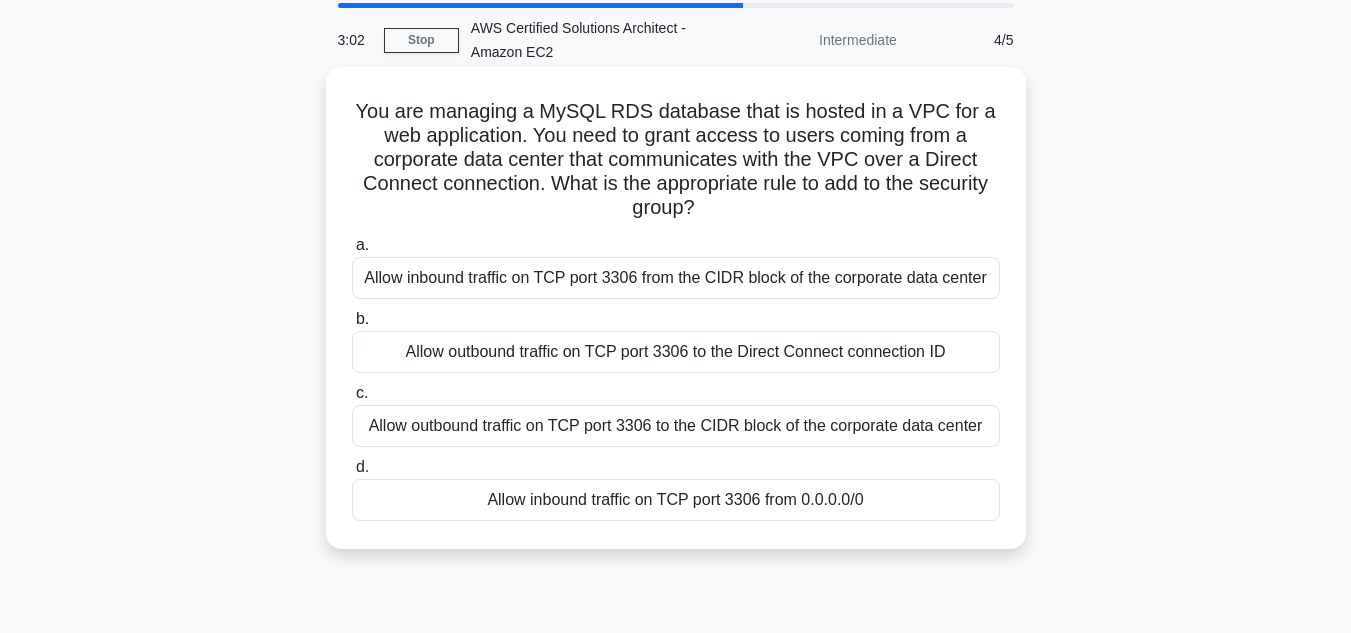click on "Allow outbound traffic on TCP port 3306 to the Direct Connect connection ID" at bounding box center (676, 352) 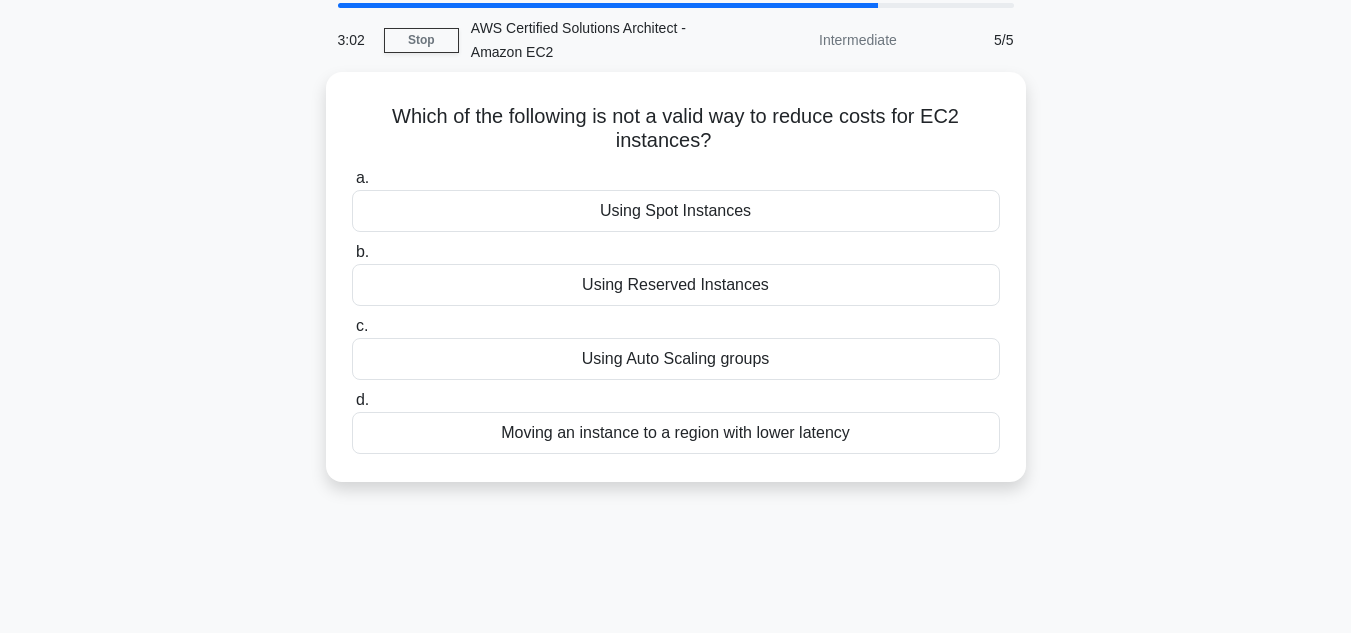 scroll, scrollTop: 0, scrollLeft: 0, axis: both 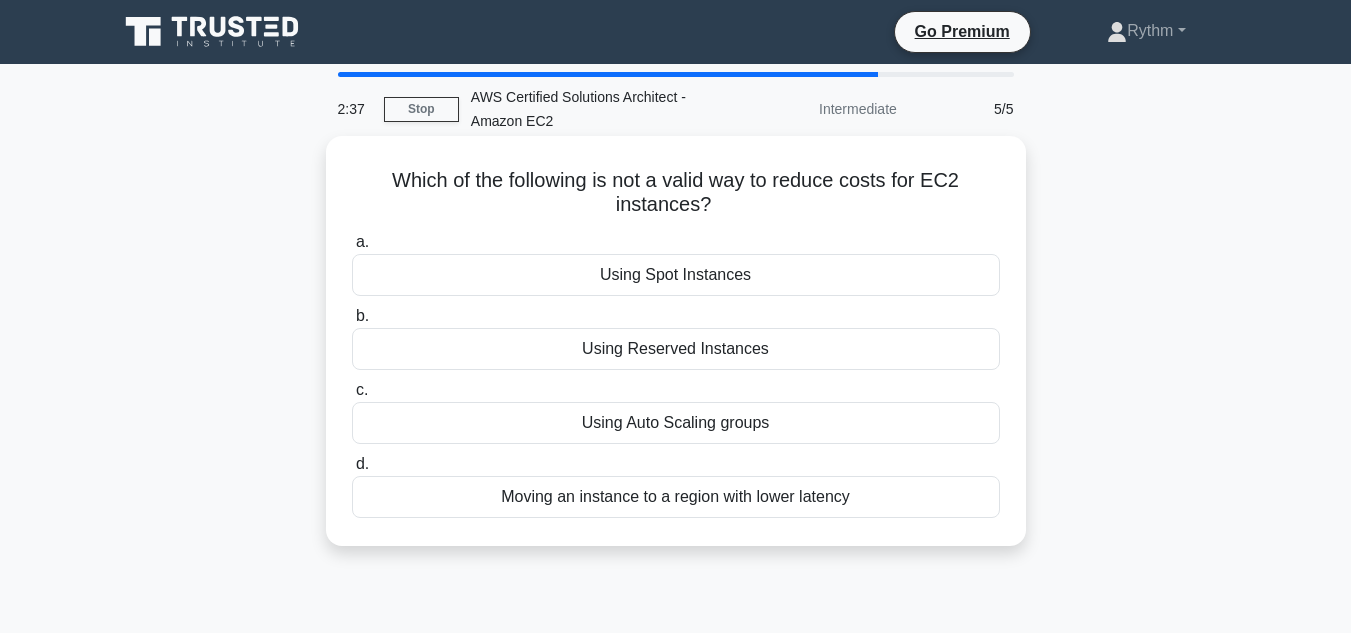 click on "Moving an instance to a region with lower latency" at bounding box center [676, 497] 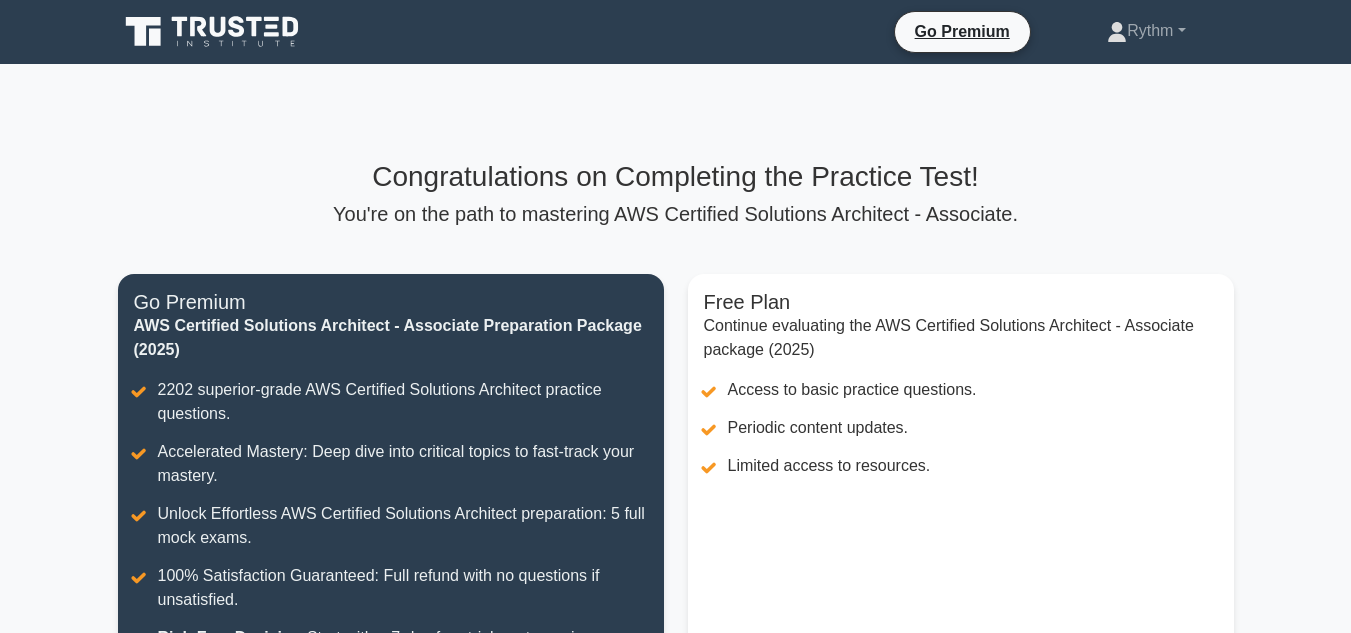 scroll, scrollTop: 0, scrollLeft: 0, axis: both 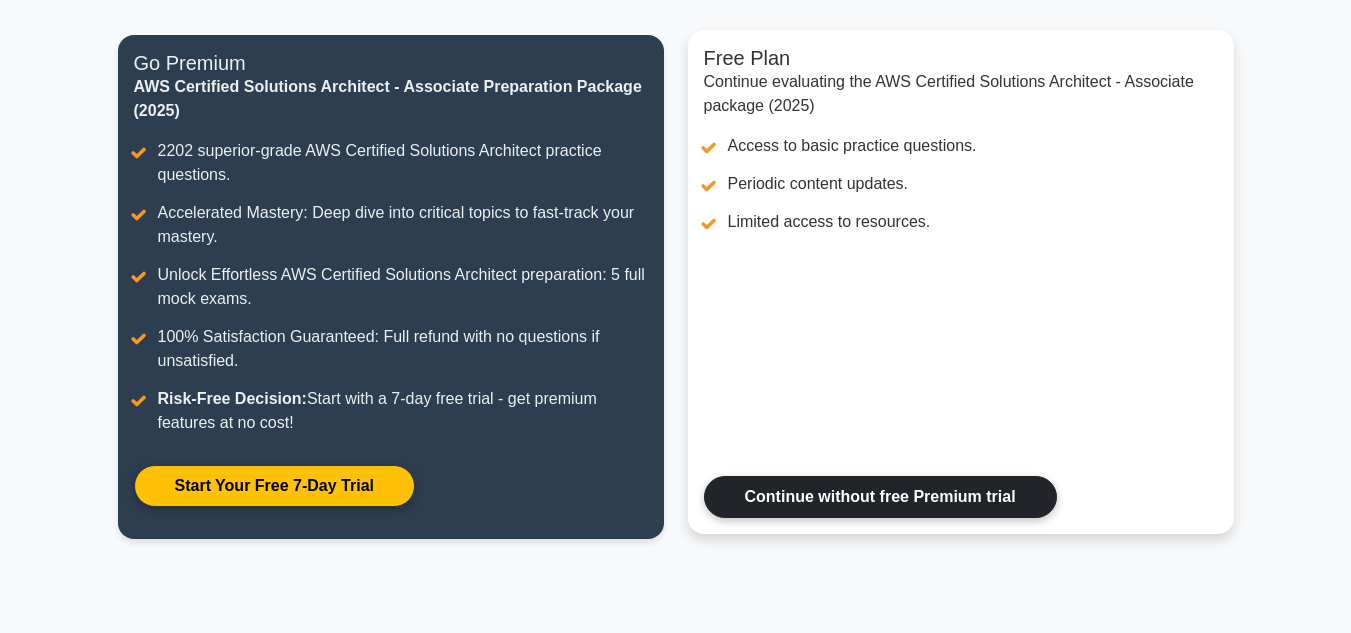 click on "Continue without free Premium trial" at bounding box center [880, 497] 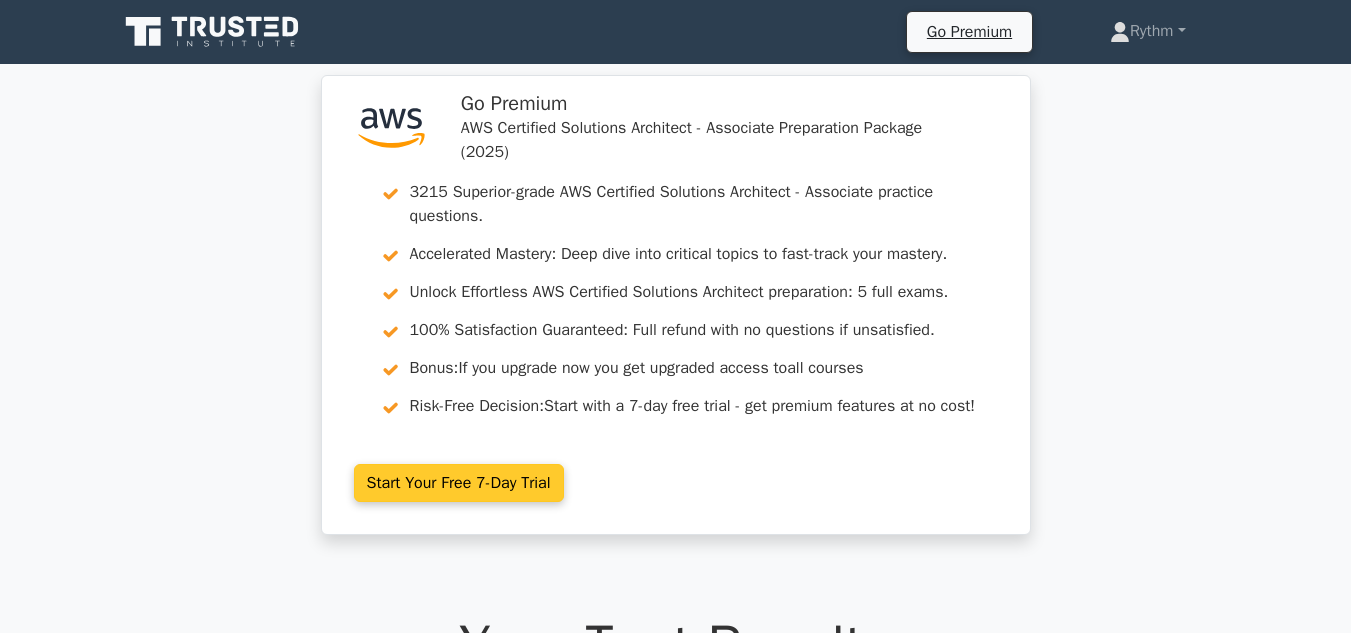 scroll, scrollTop: 0, scrollLeft: 0, axis: both 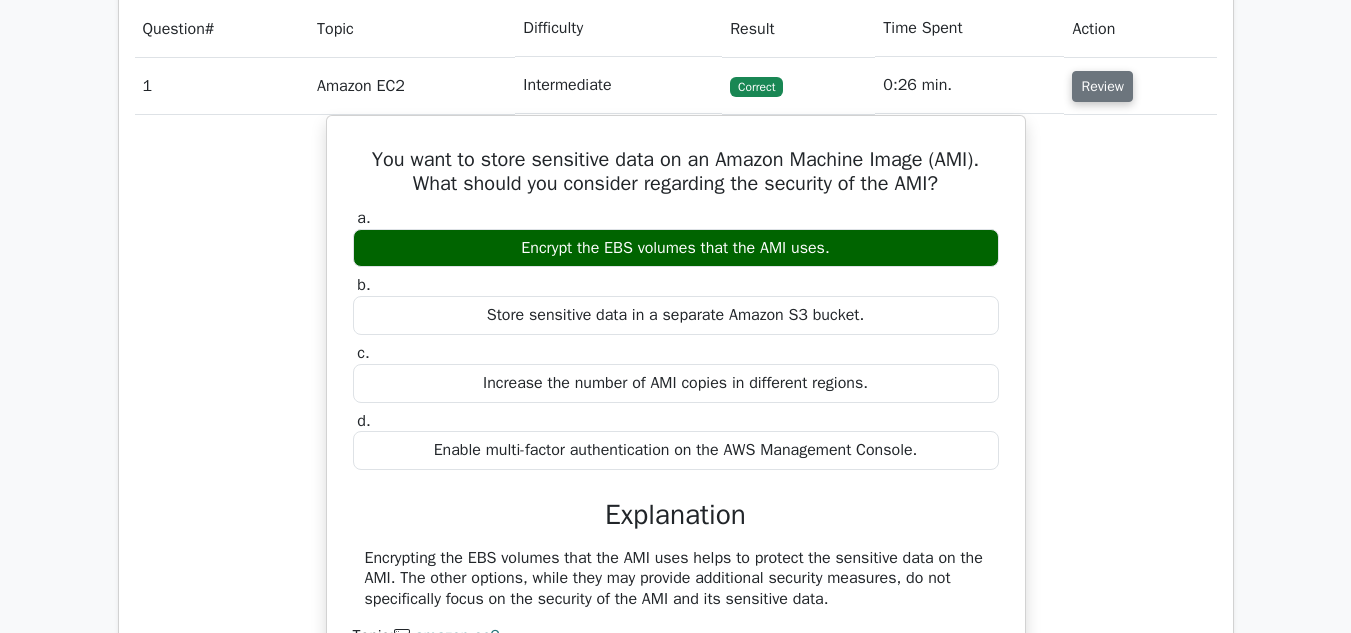 click on "Review" at bounding box center (1102, 86) 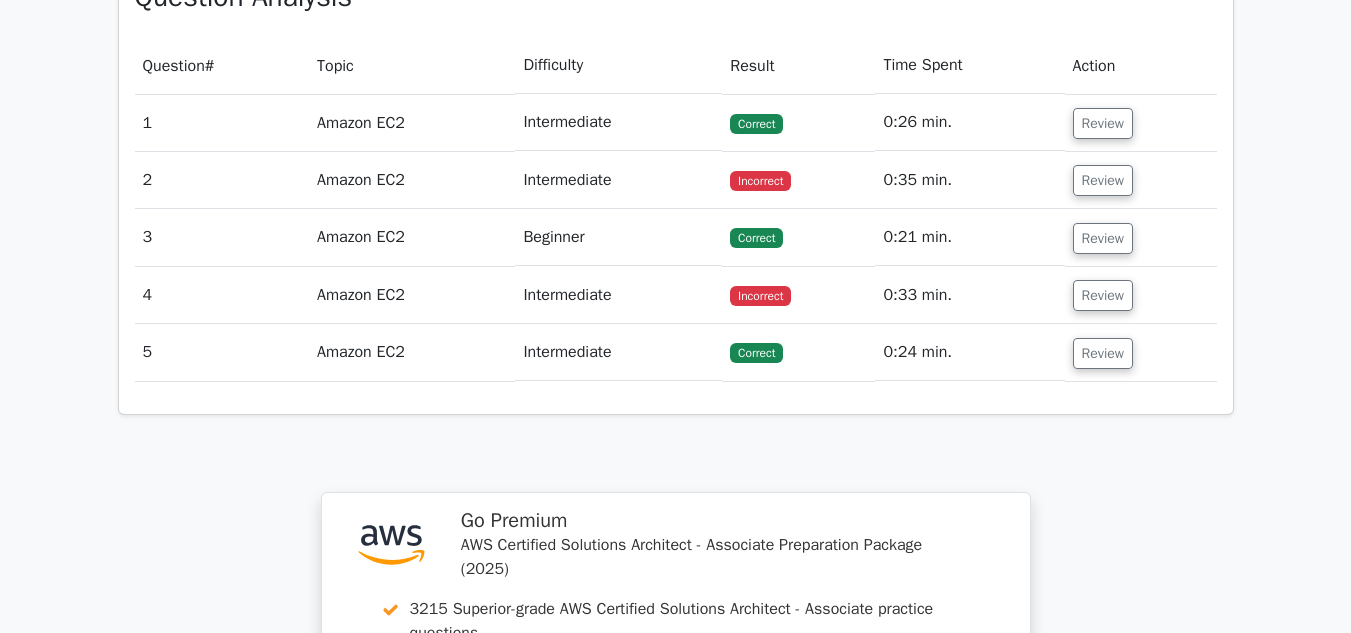 scroll, scrollTop: 1411, scrollLeft: 0, axis: vertical 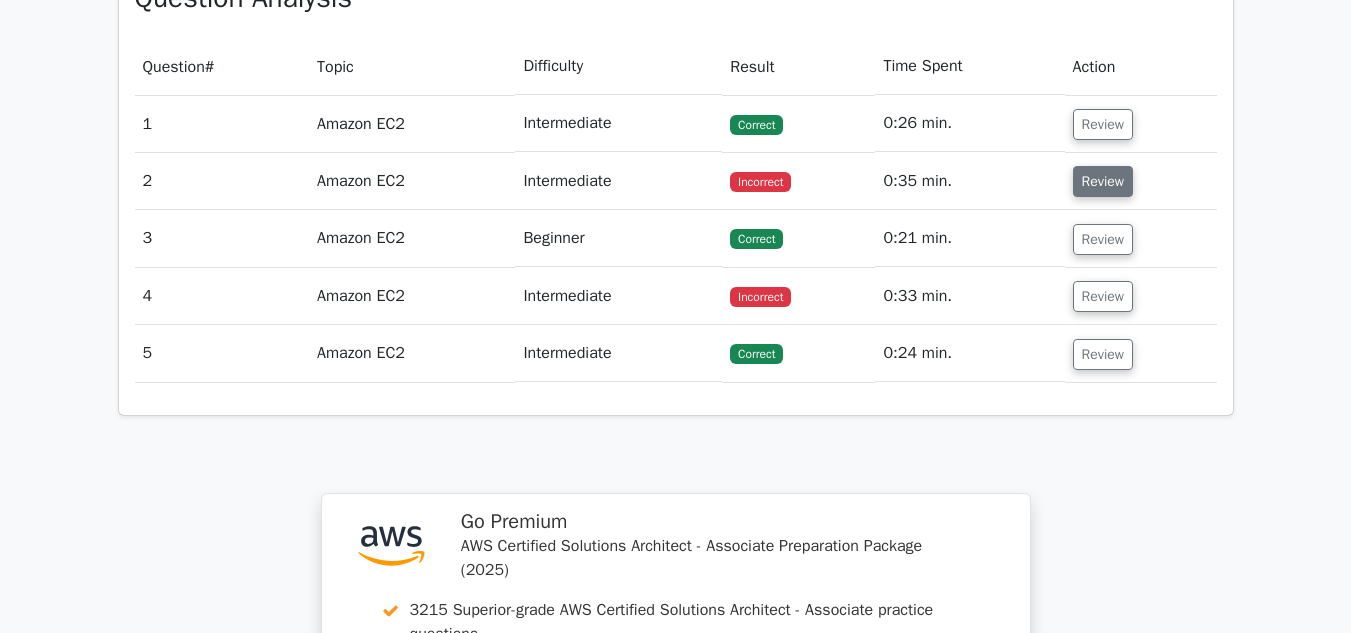 click on "Review" at bounding box center [1103, 181] 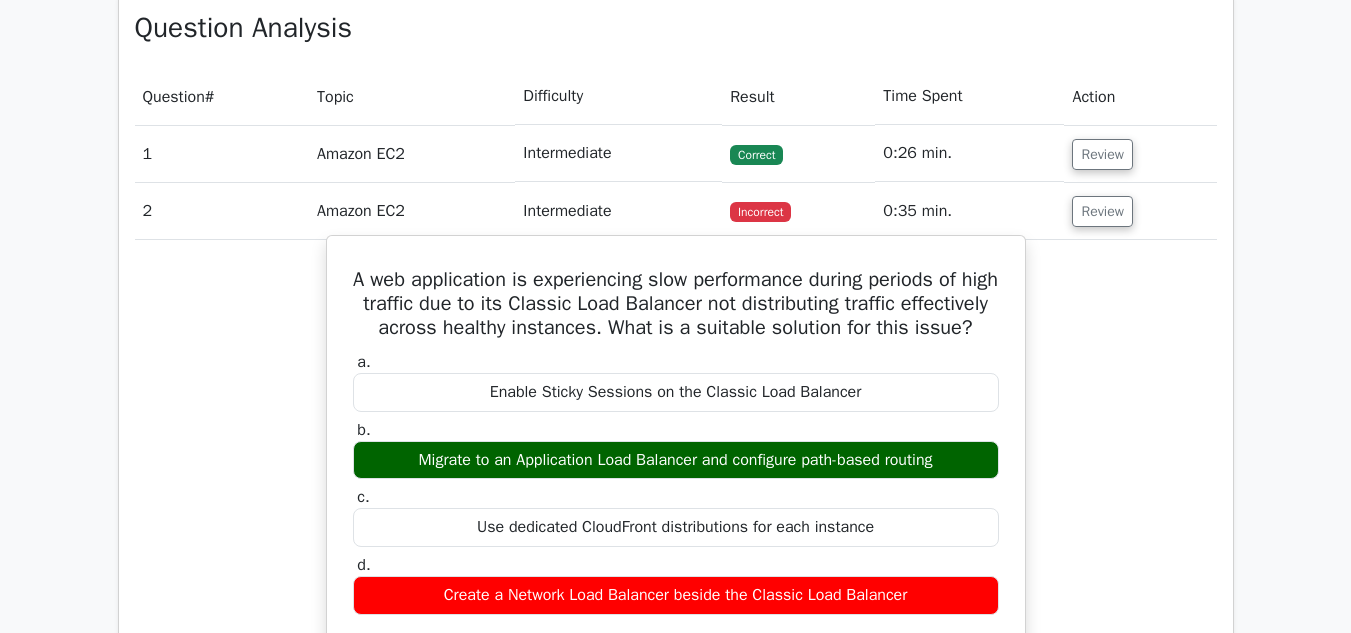 scroll, scrollTop: 1364, scrollLeft: 0, axis: vertical 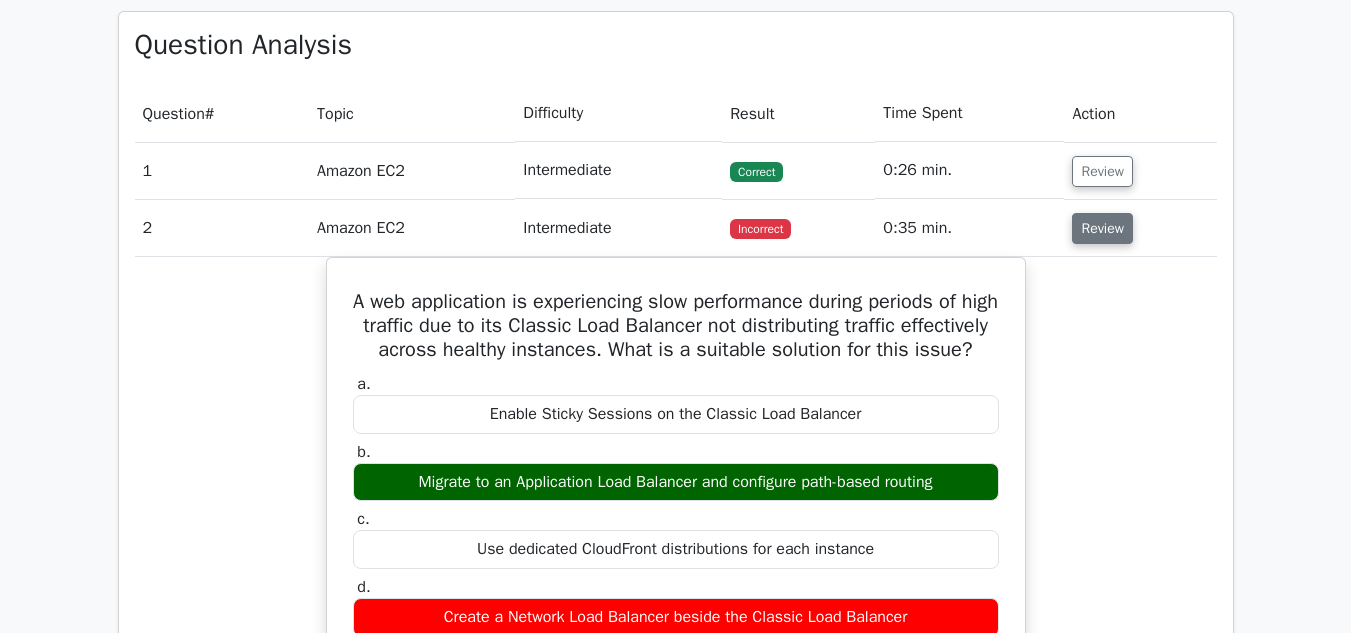 click on "Review" at bounding box center [1102, 228] 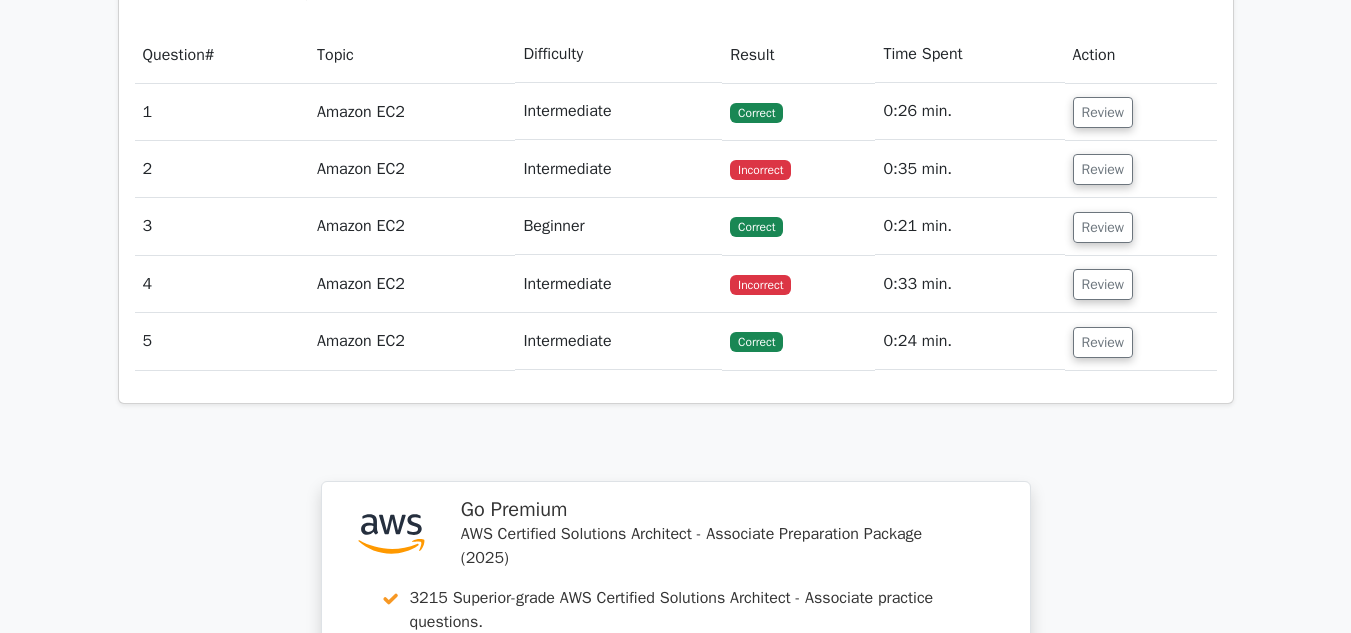 scroll, scrollTop: 1426, scrollLeft: 0, axis: vertical 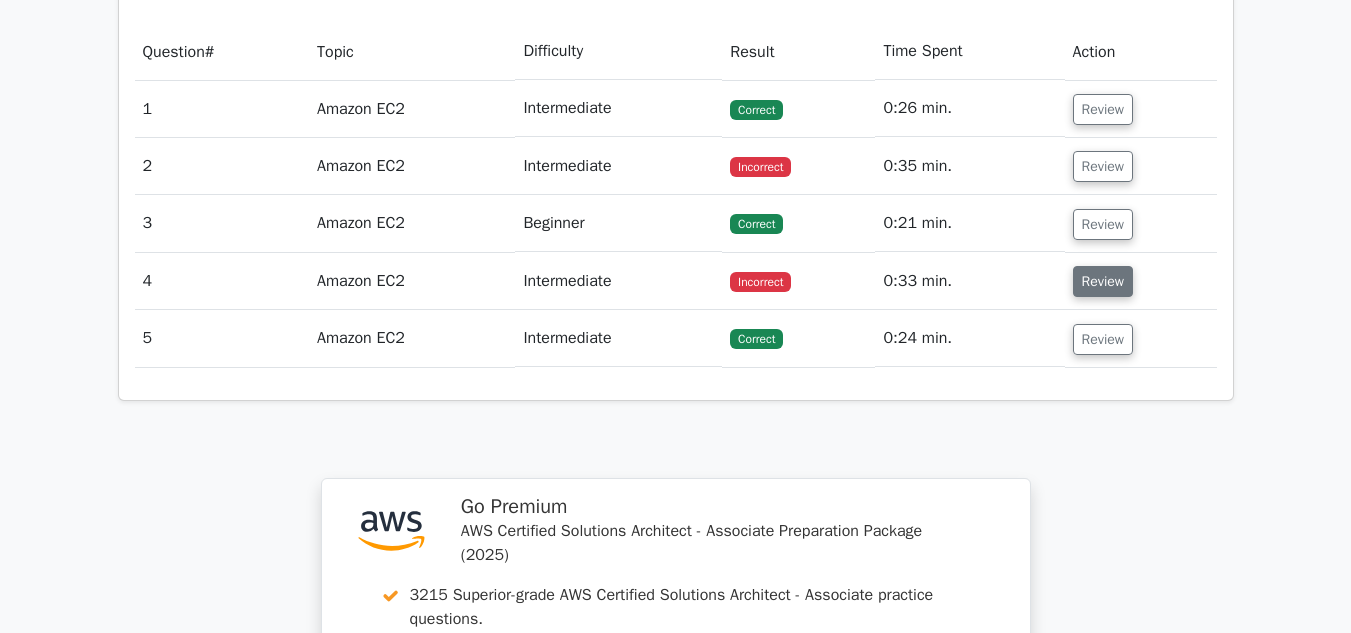 click on "Review" at bounding box center (1103, 281) 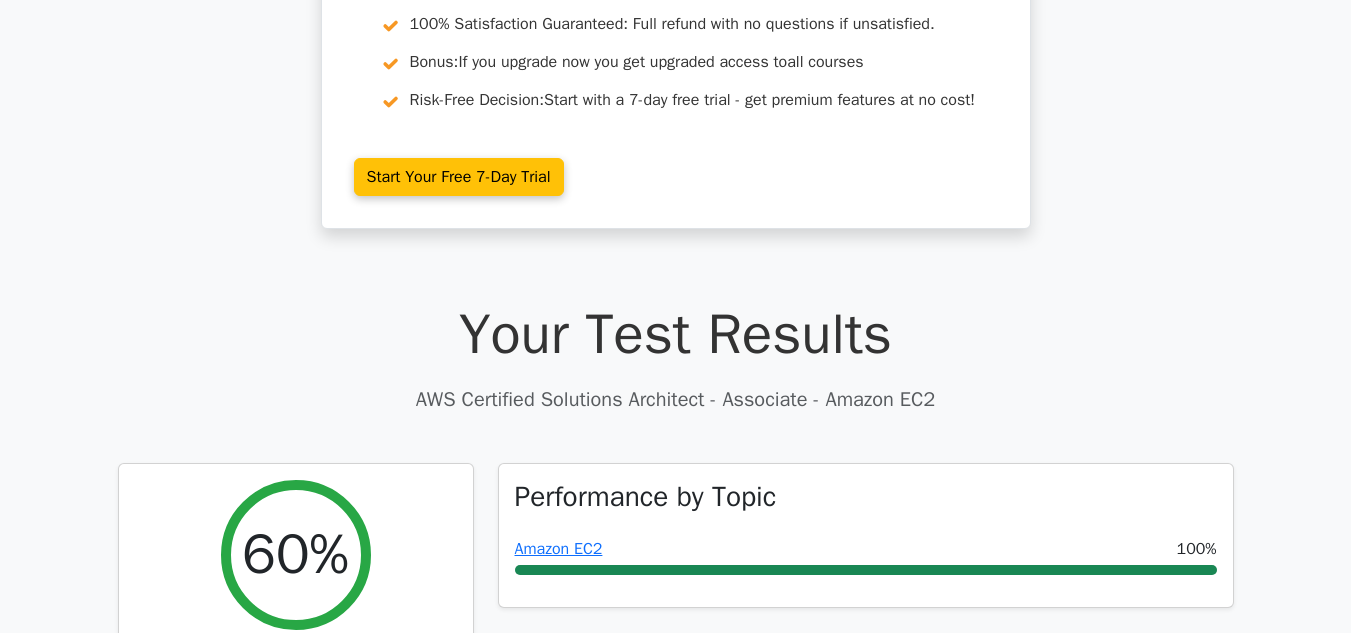 scroll, scrollTop: 0, scrollLeft: 0, axis: both 